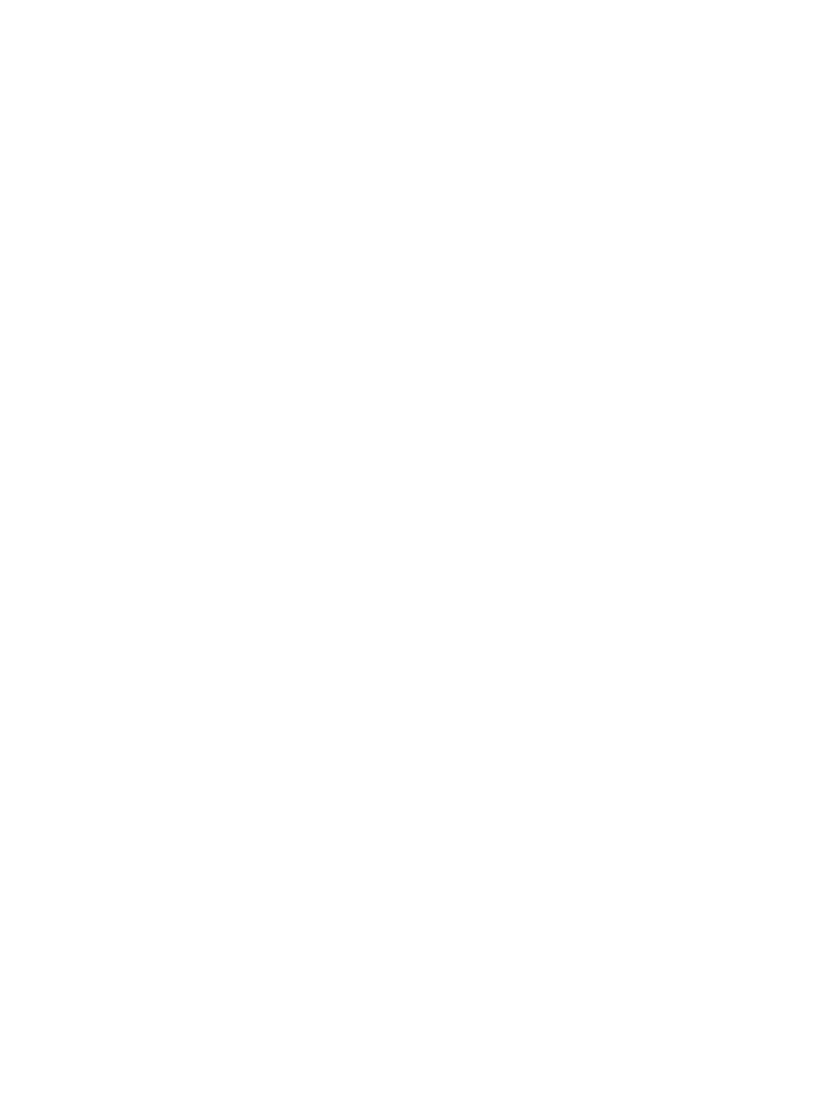 scroll, scrollTop: 292, scrollLeft: 0, axis: vertical 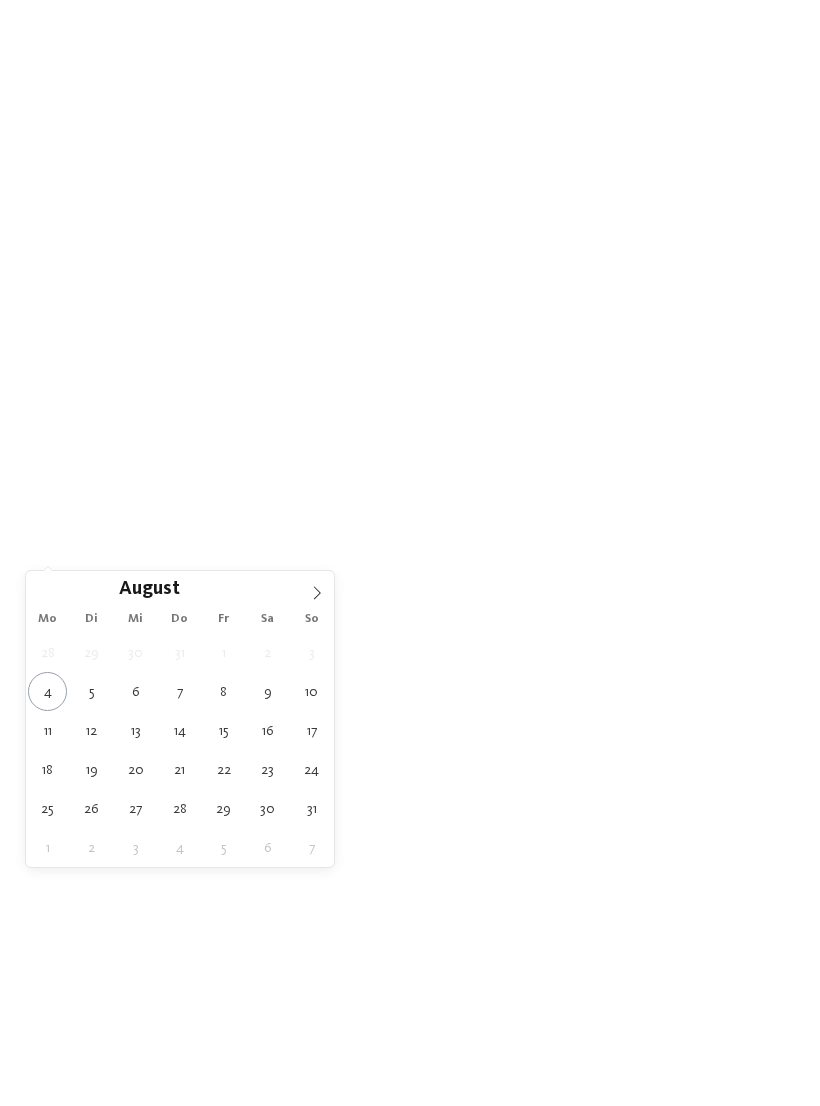 type on "13.08.2025" 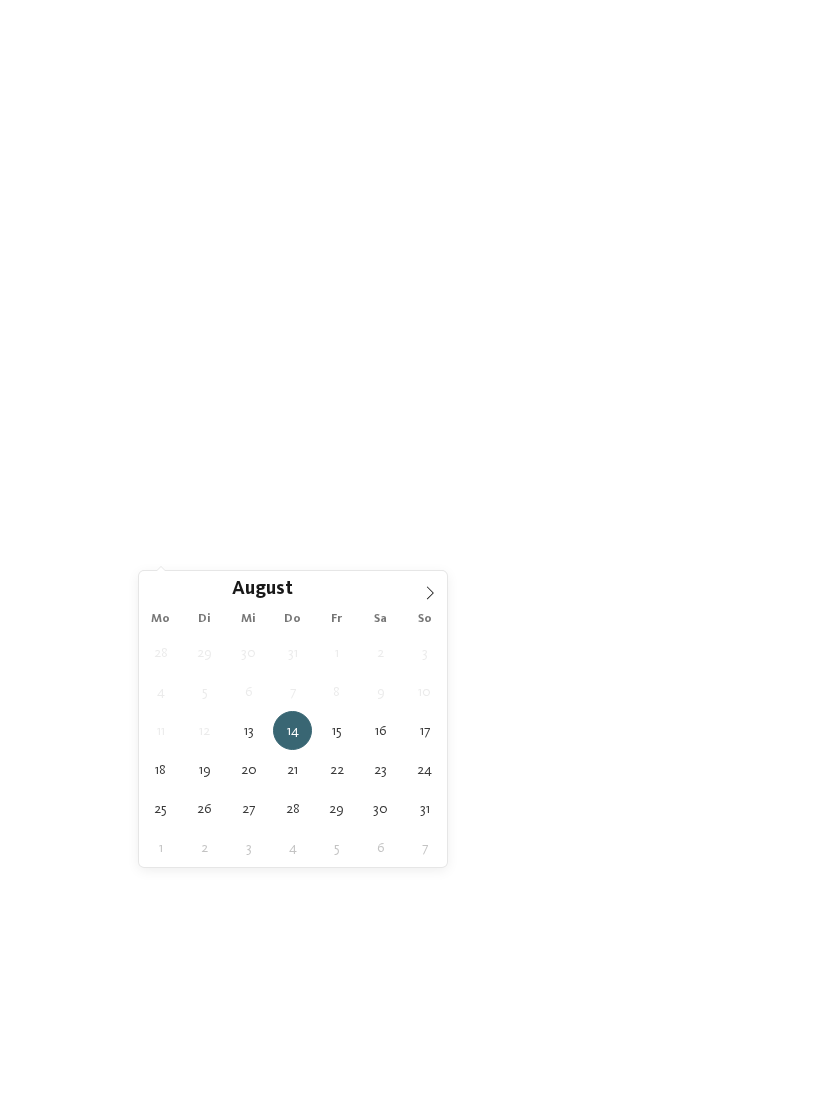 type on "21.08.2025" 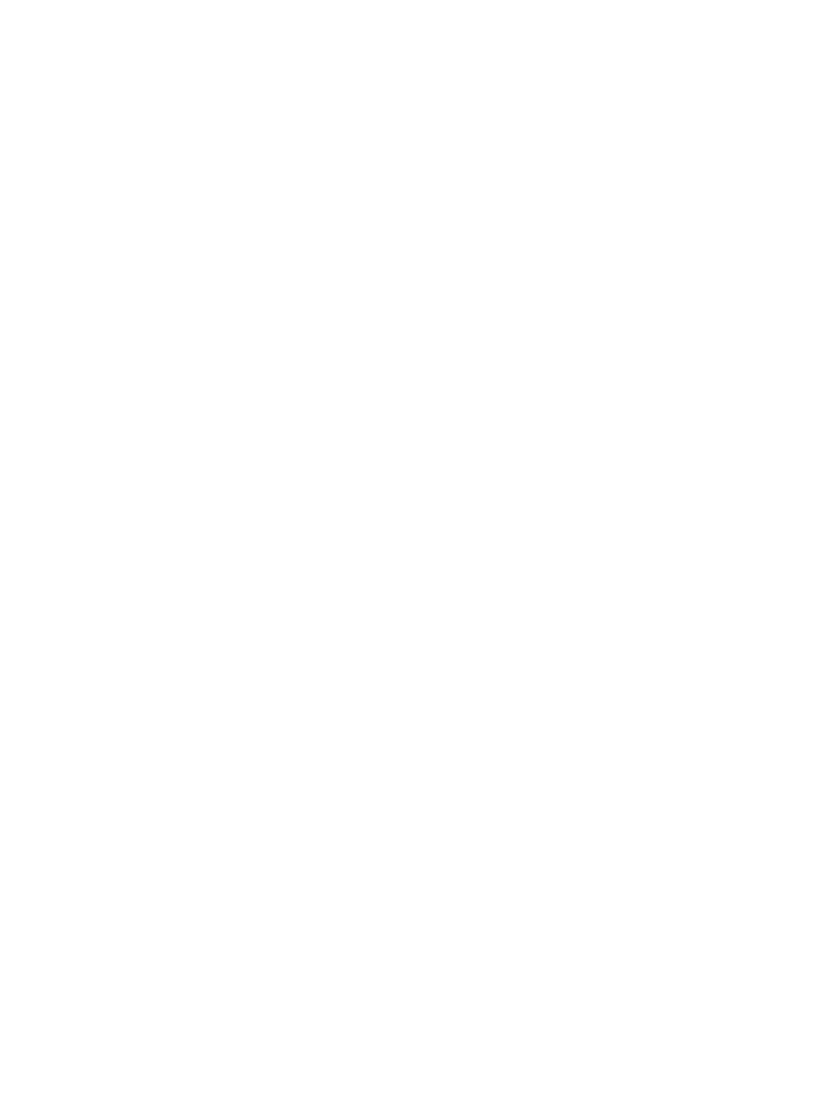 click on "Family Experiences" at bounding box center (569, 523) 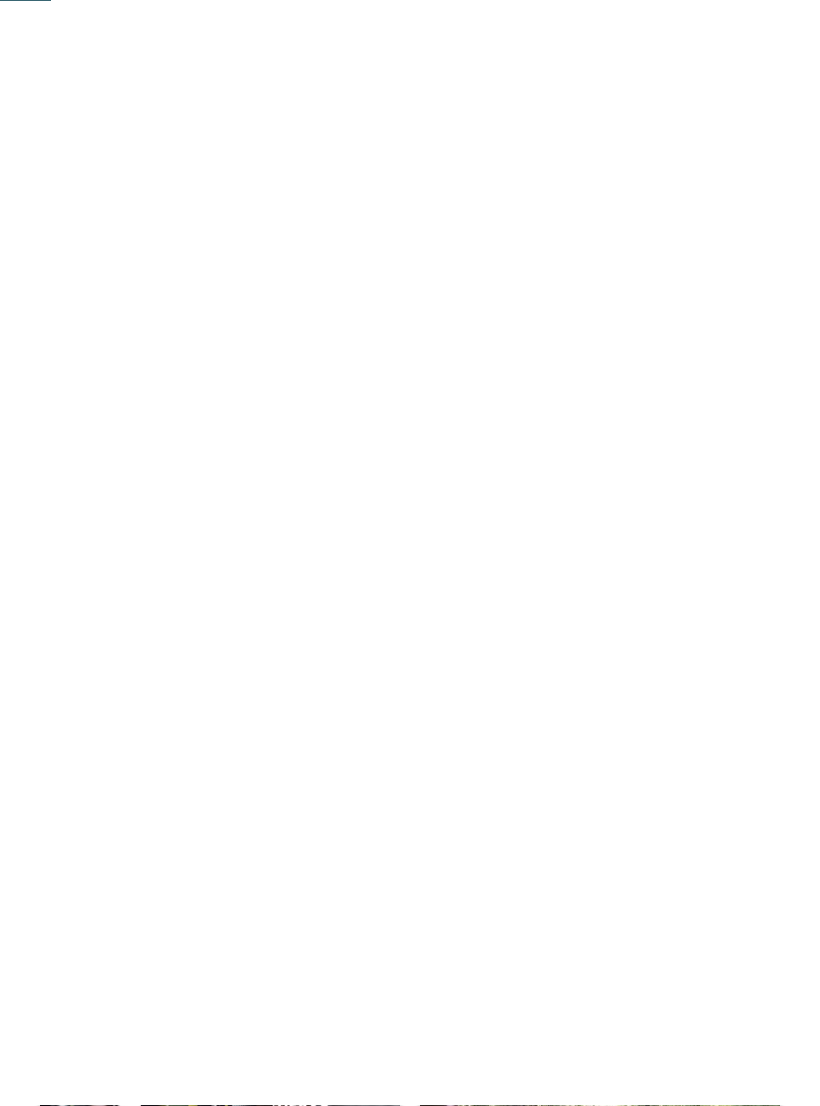 scroll, scrollTop: 454, scrollLeft: 0, axis: vertical 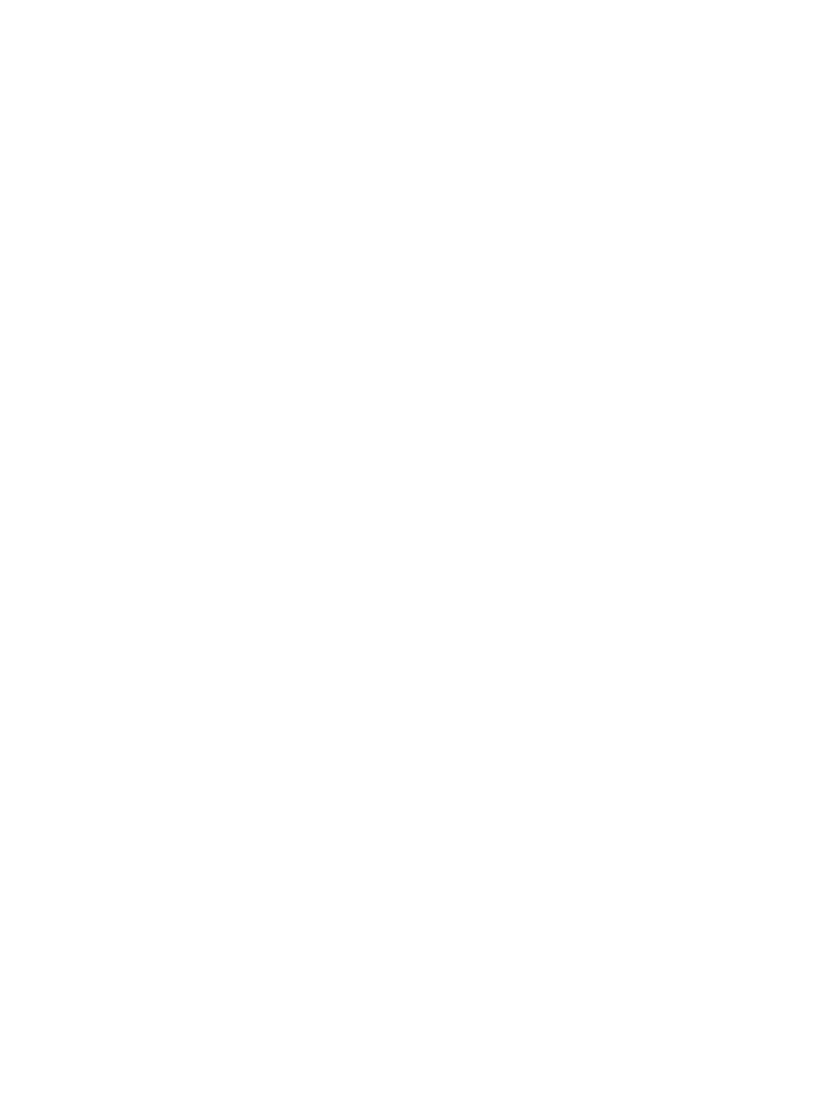 click on "Hotel finden" at bounding box center (740, 361) 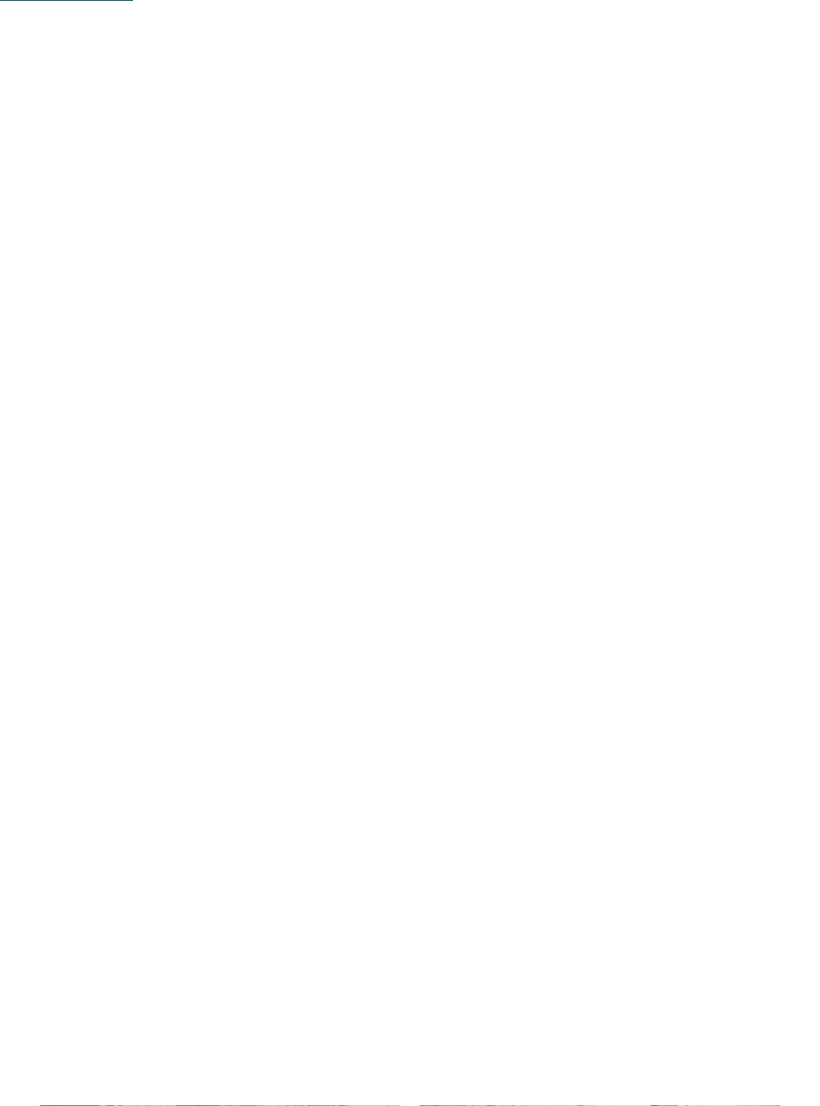 scroll, scrollTop: 1397, scrollLeft: 0, axis: vertical 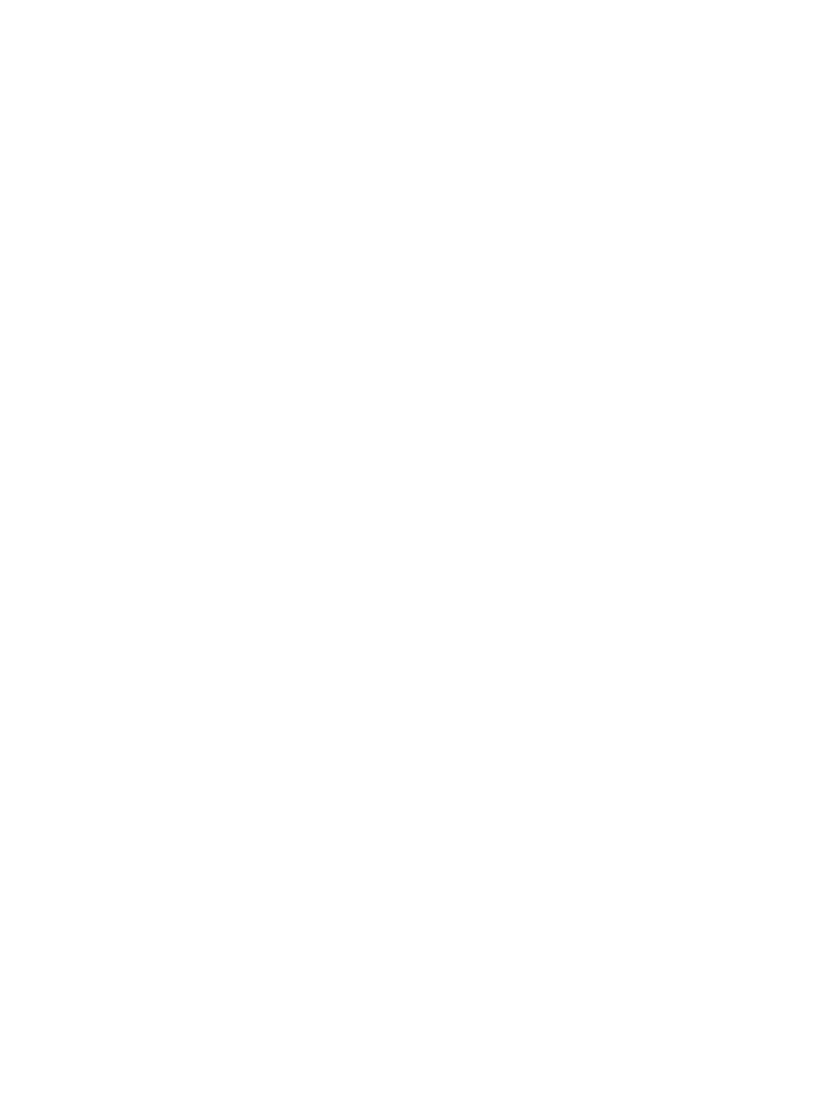 click on "Eisacktal – Meransen
Hotel Familiamus *****
Familie Nestl
ab
310,00 €
pro Person / Nacht ALL-INCLUSIVE
Family Experiences
LUXURY RETREAT SKI-IN SKI-OUT" at bounding box center [600, 765] 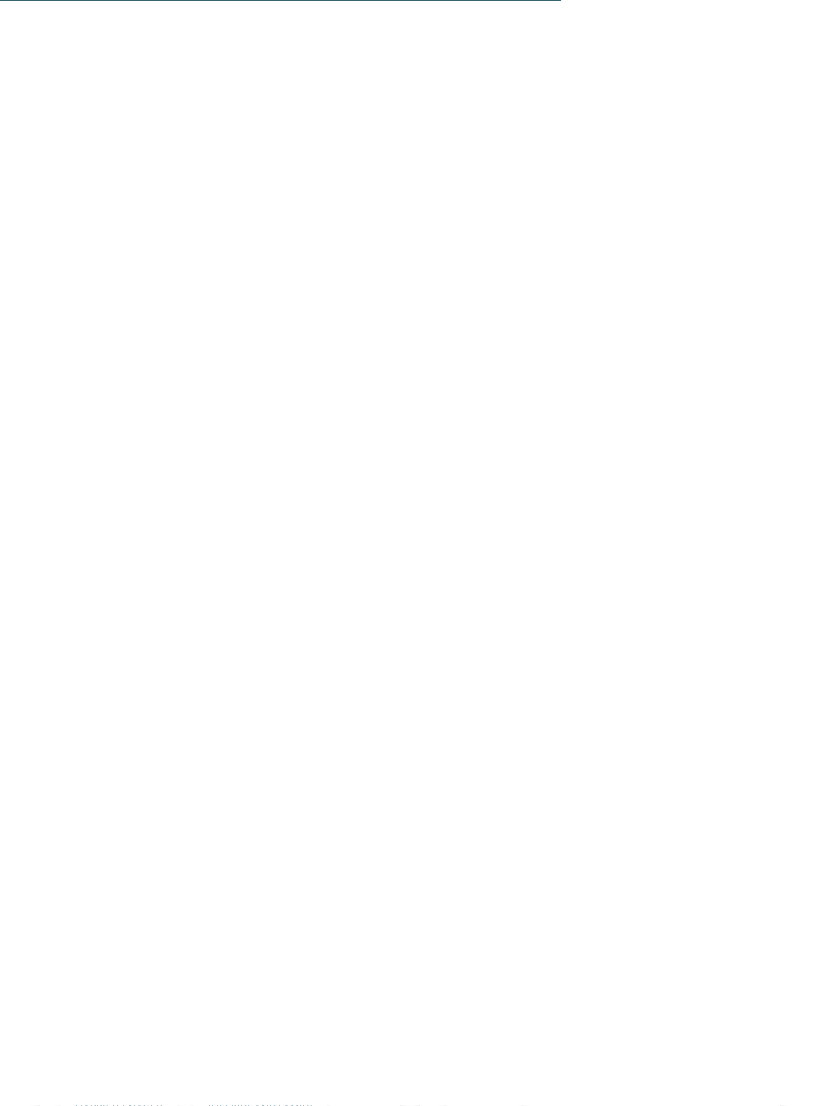 scroll, scrollTop: 5873, scrollLeft: 0, axis: vertical 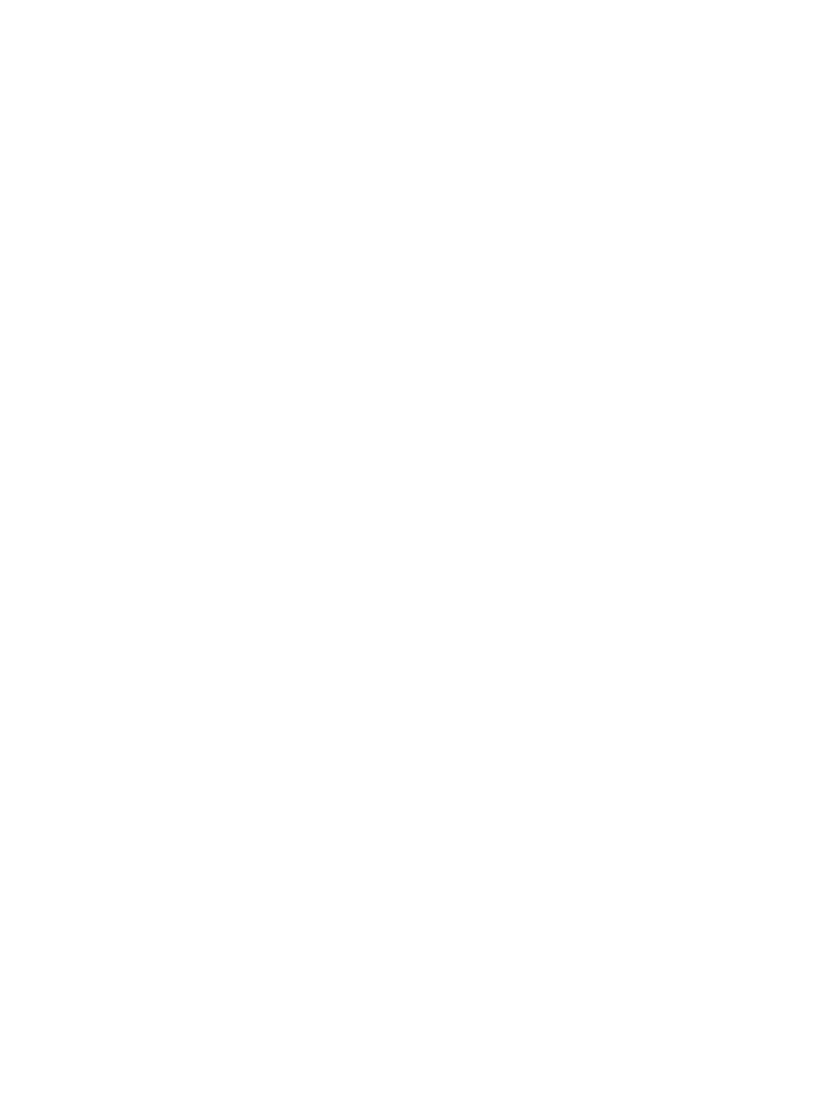 click on "Long Stay Oktober -10%" at bounding box center (220, 710) 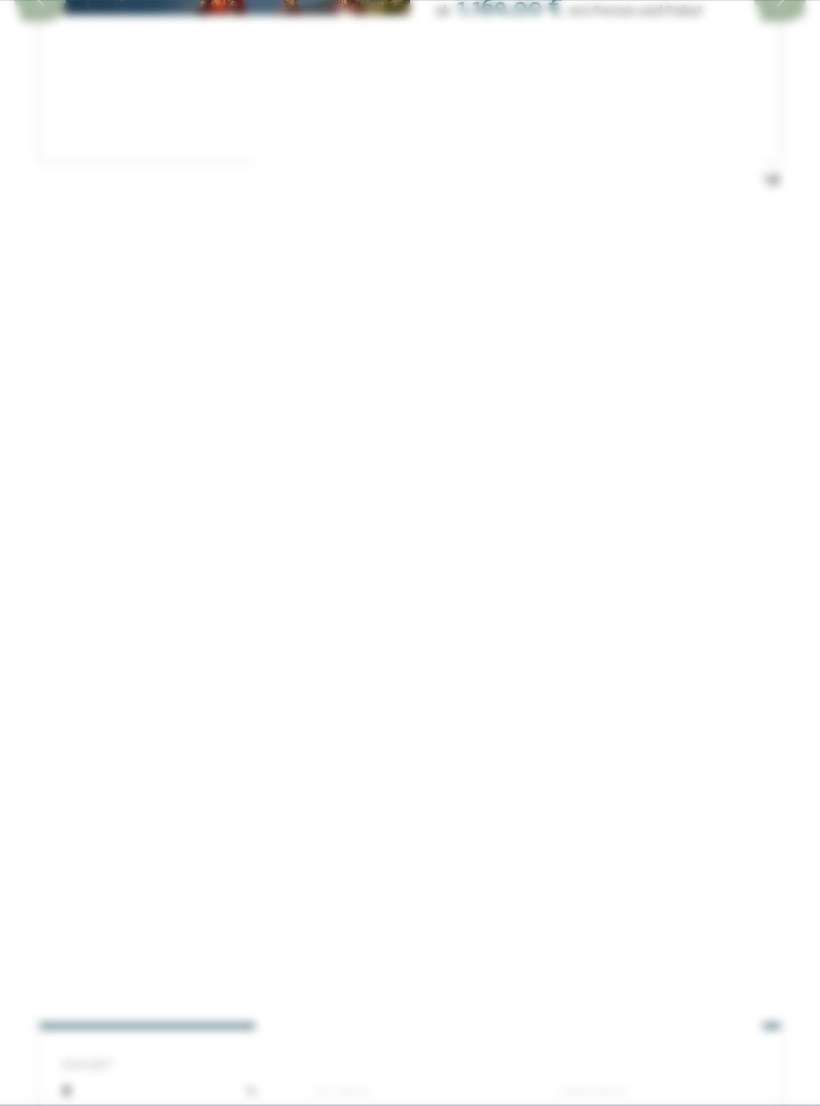 scroll, scrollTop: 4454, scrollLeft: 0, axis: vertical 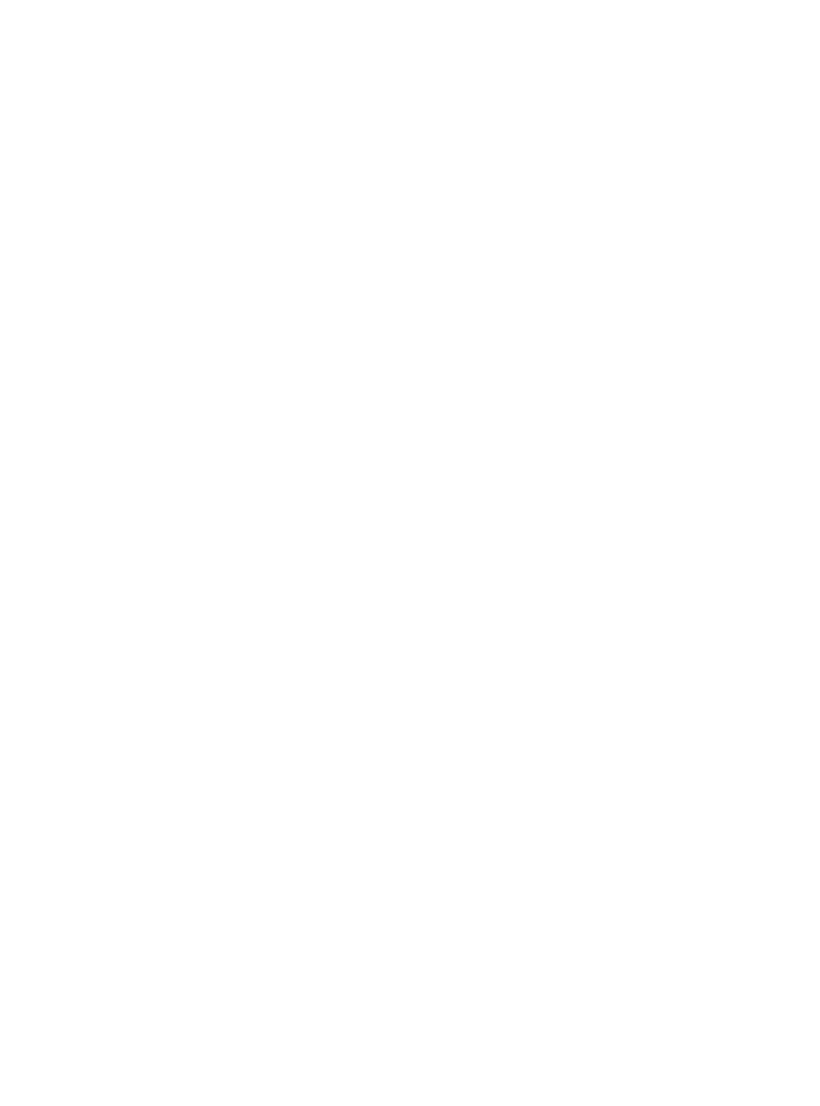 click on "Newsletter
* **** **** ******* ******
Anrede
Vorname
Nachname
Link" at bounding box center [410, 553] 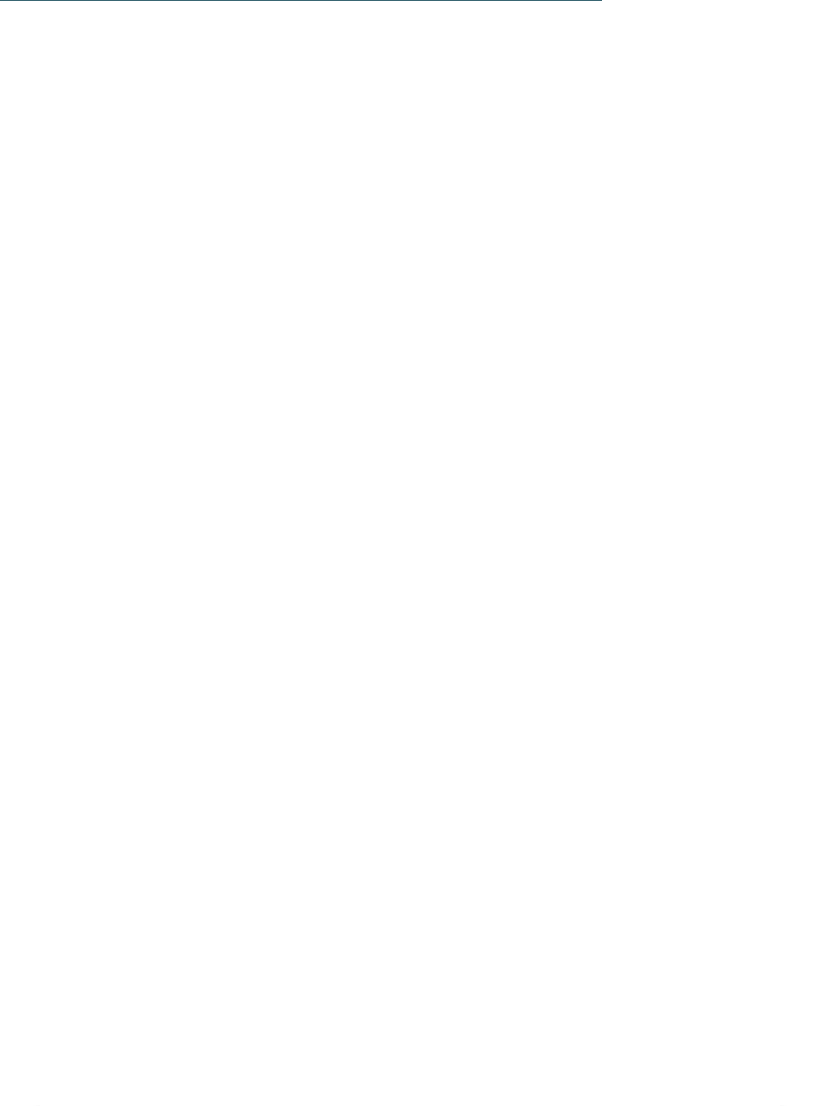 scroll, scrollTop: 4661, scrollLeft: 0, axis: vertical 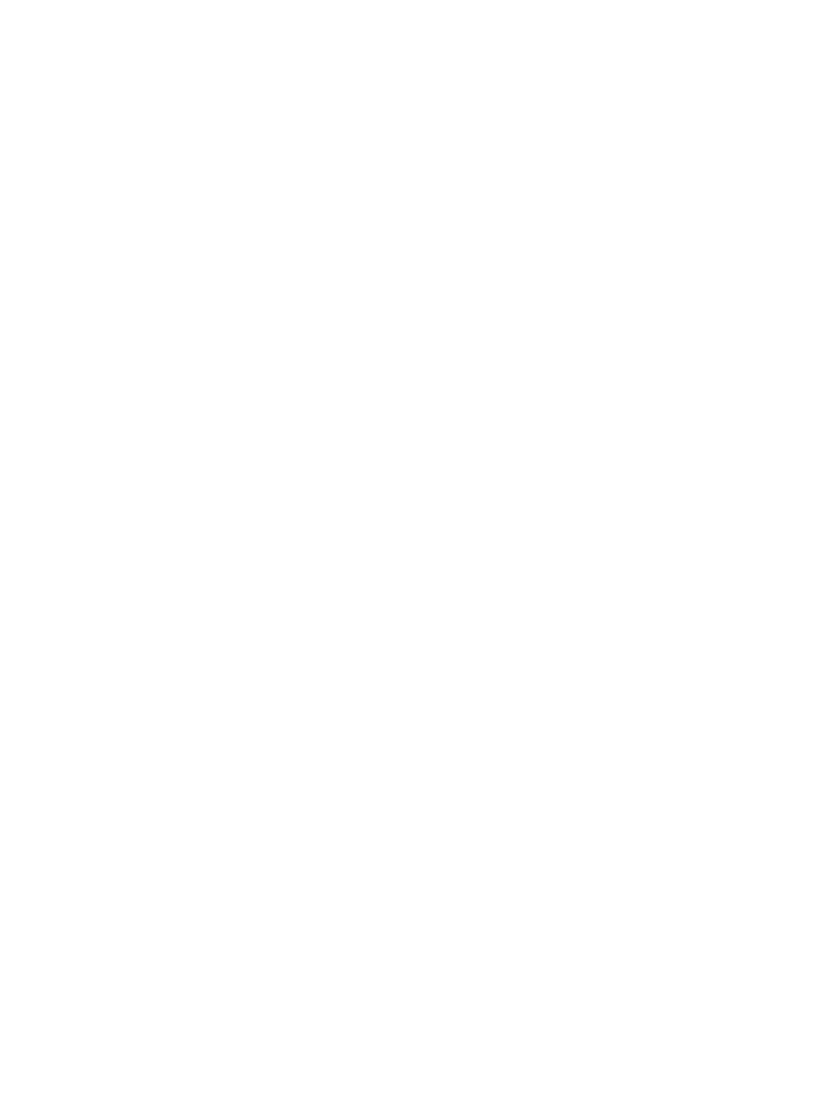 click at bounding box center [334, 605] 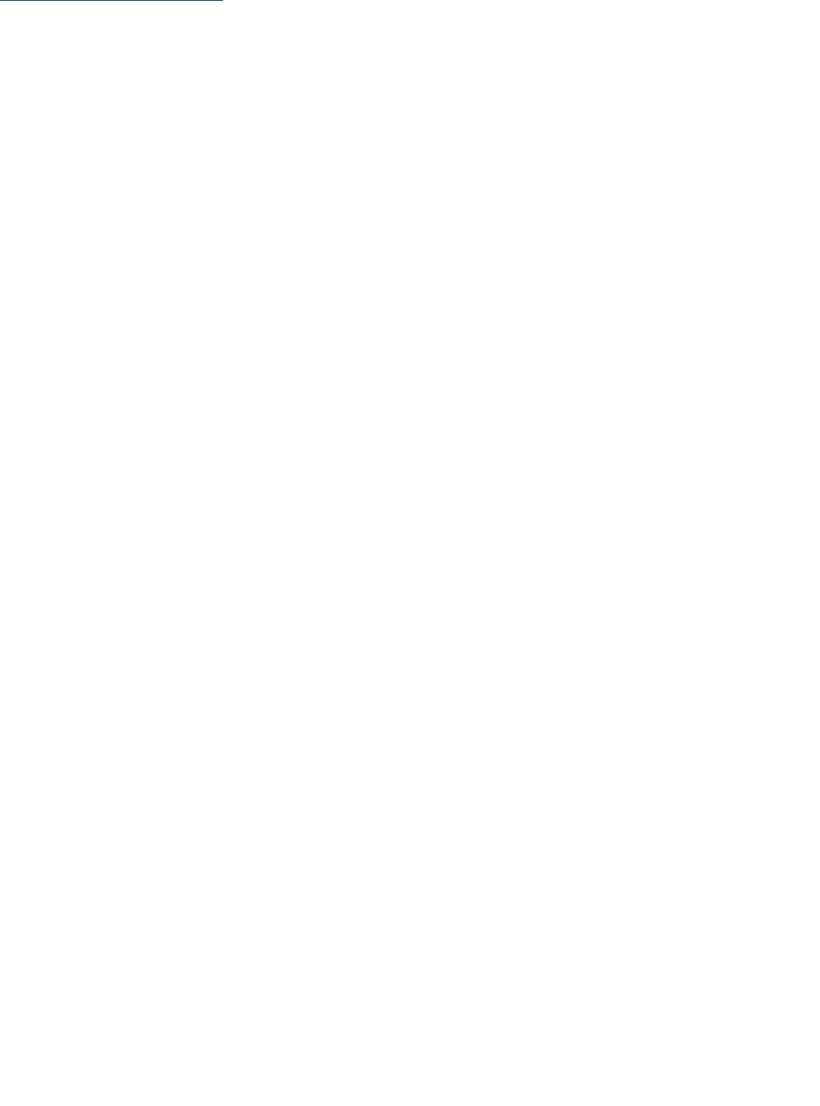 scroll, scrollTop: 1883, scrollLeft: 0, axis: vertical 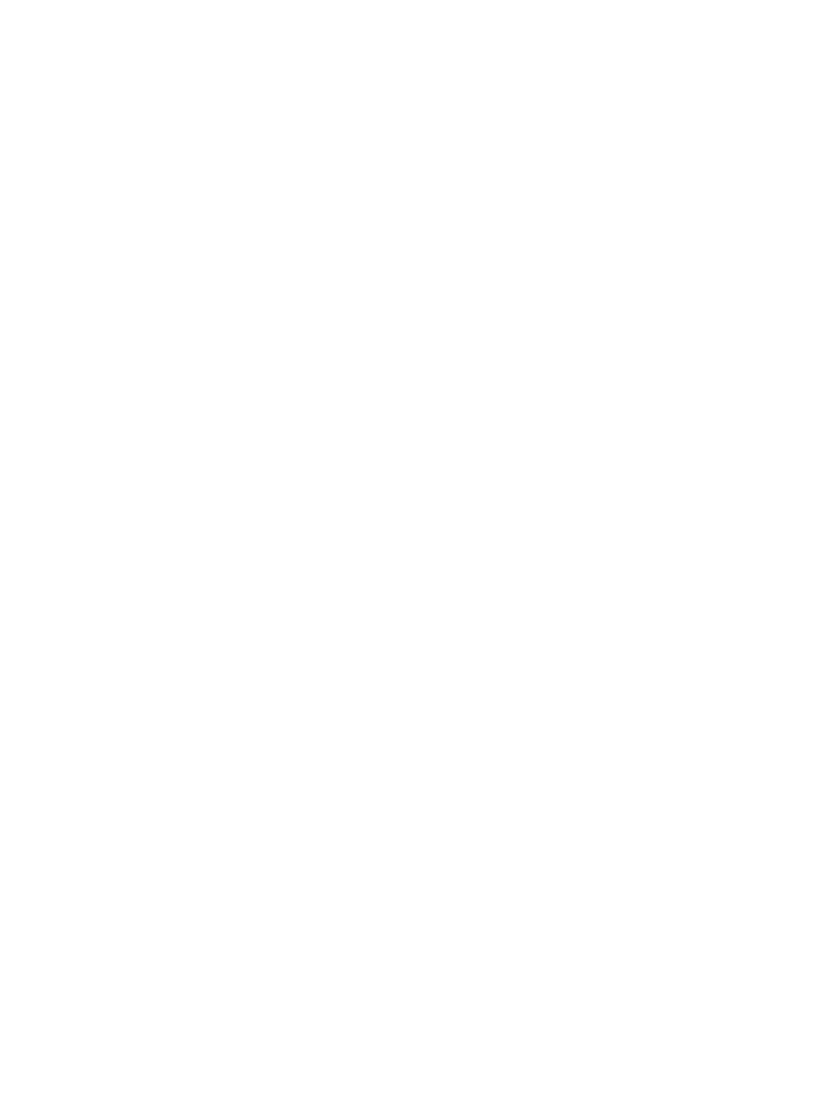 click at bounding box center (780, 602) 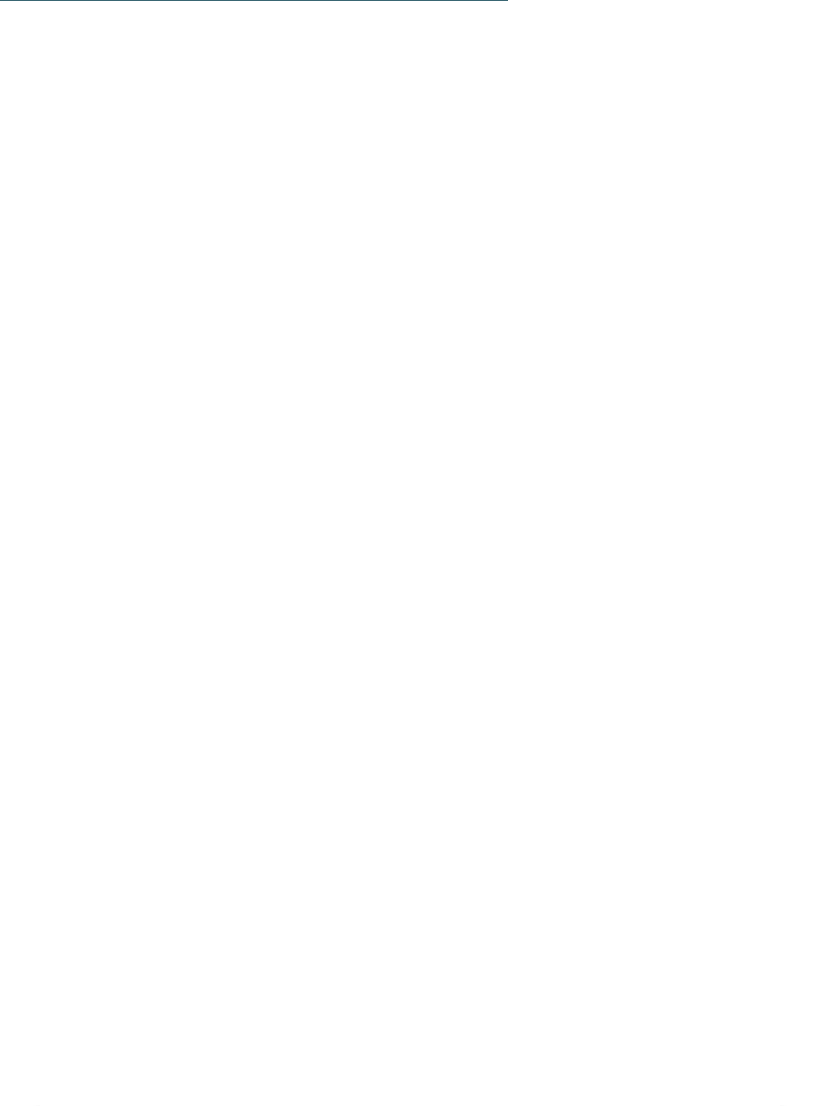 scroll, scrollTop: 4345, scrollLeft: 0, axis: vertical 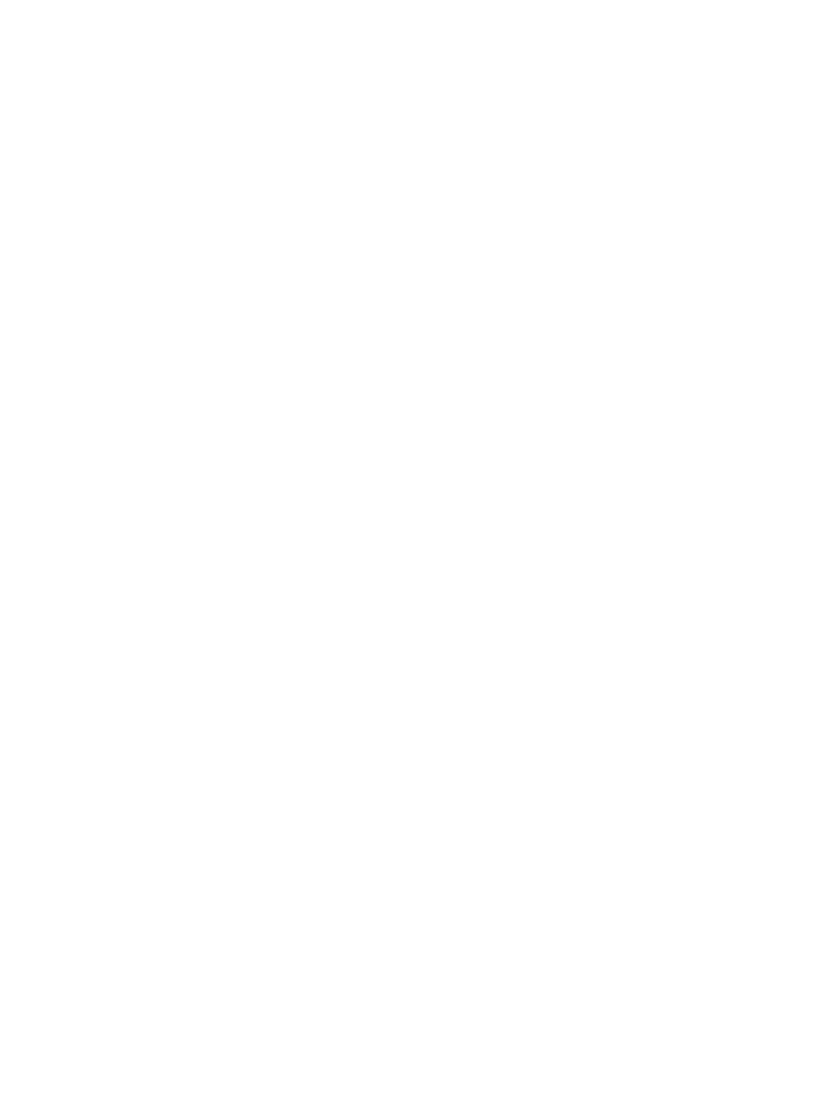 click at bounding box center (780, 562) 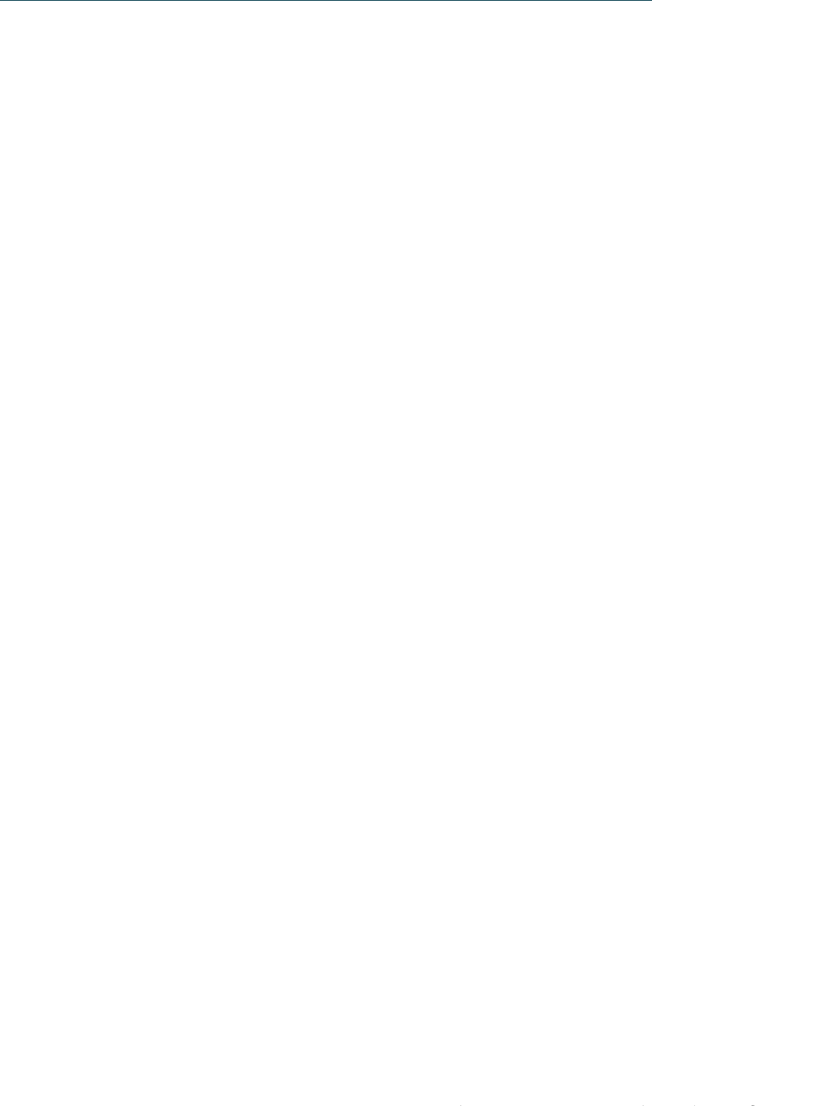scroll, scrollTop: 5354, scrollLeft: 0, axis: vertical 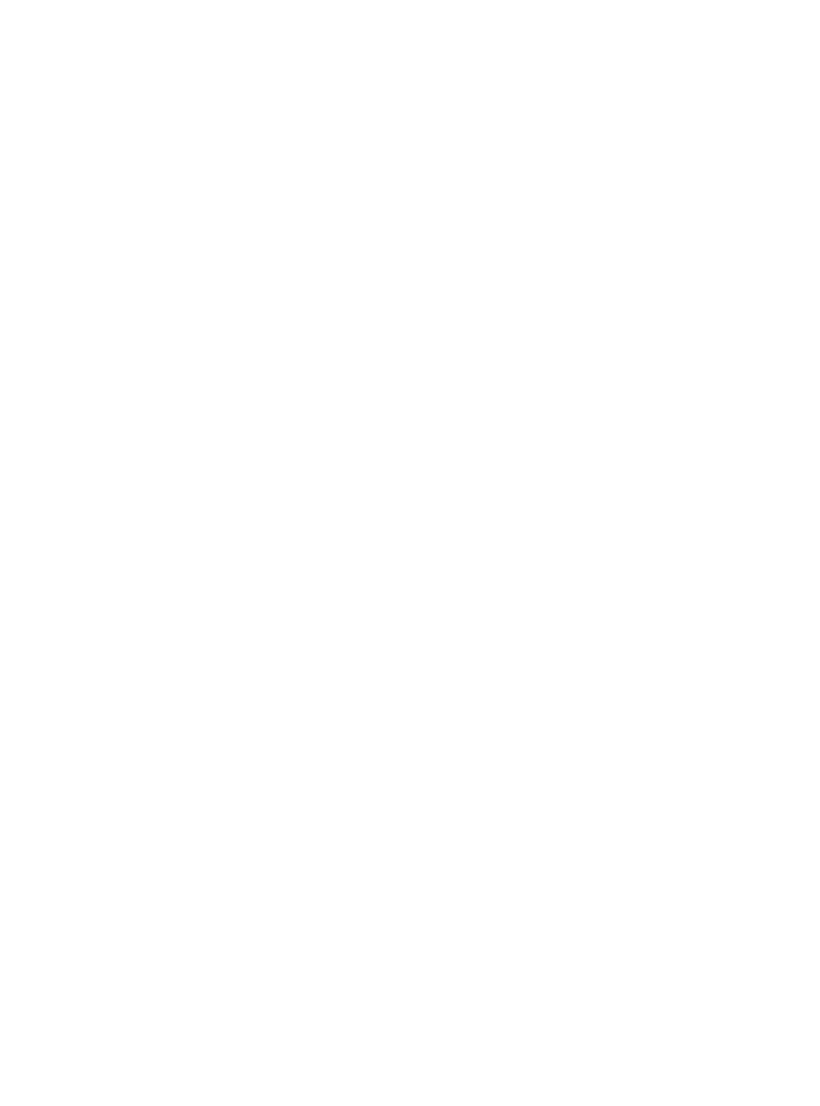 click on "Falkensteiner Family Resort Lido ****S
[CITY]/[CITY]  - [REGION]
Suiten
NEW: Exclusive Spa Suite
55 m²
3–4 Personen
Preis auf Anfrage
mehr erfahren" at bounding box center (595, 577) 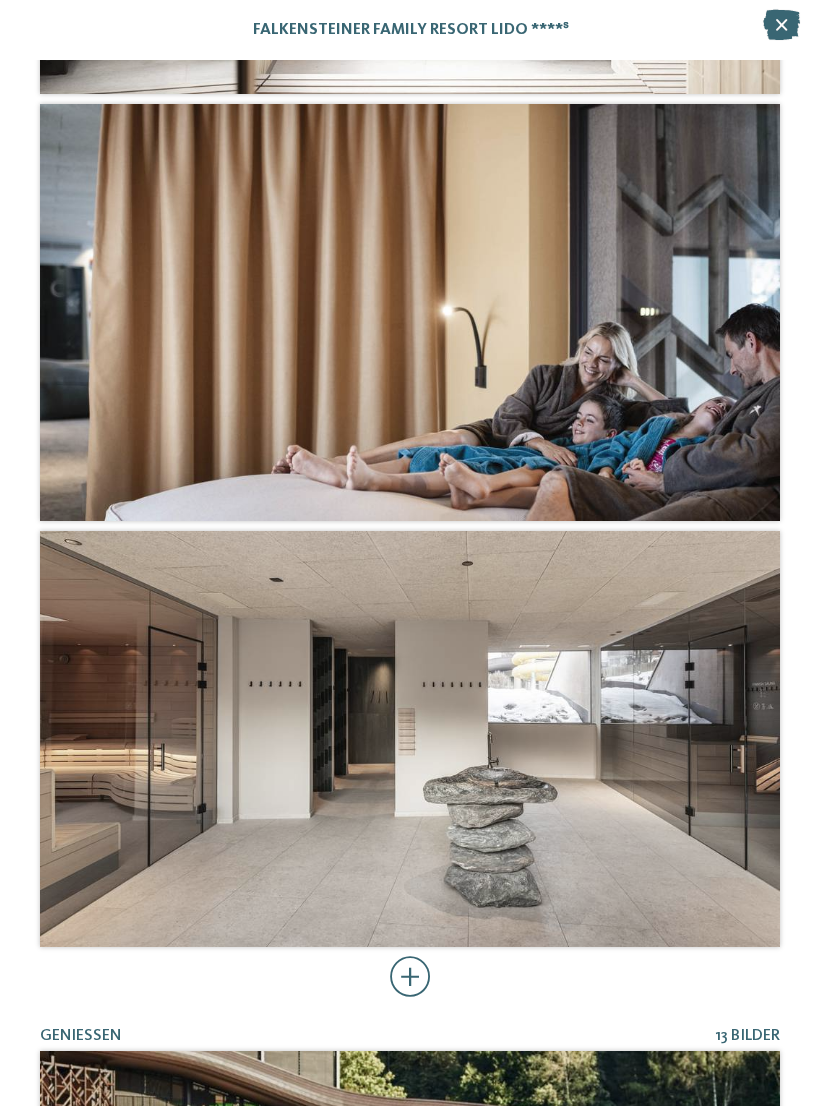 scroll, scrollTop: 3153, scrollLeft: 0, axis: vertical 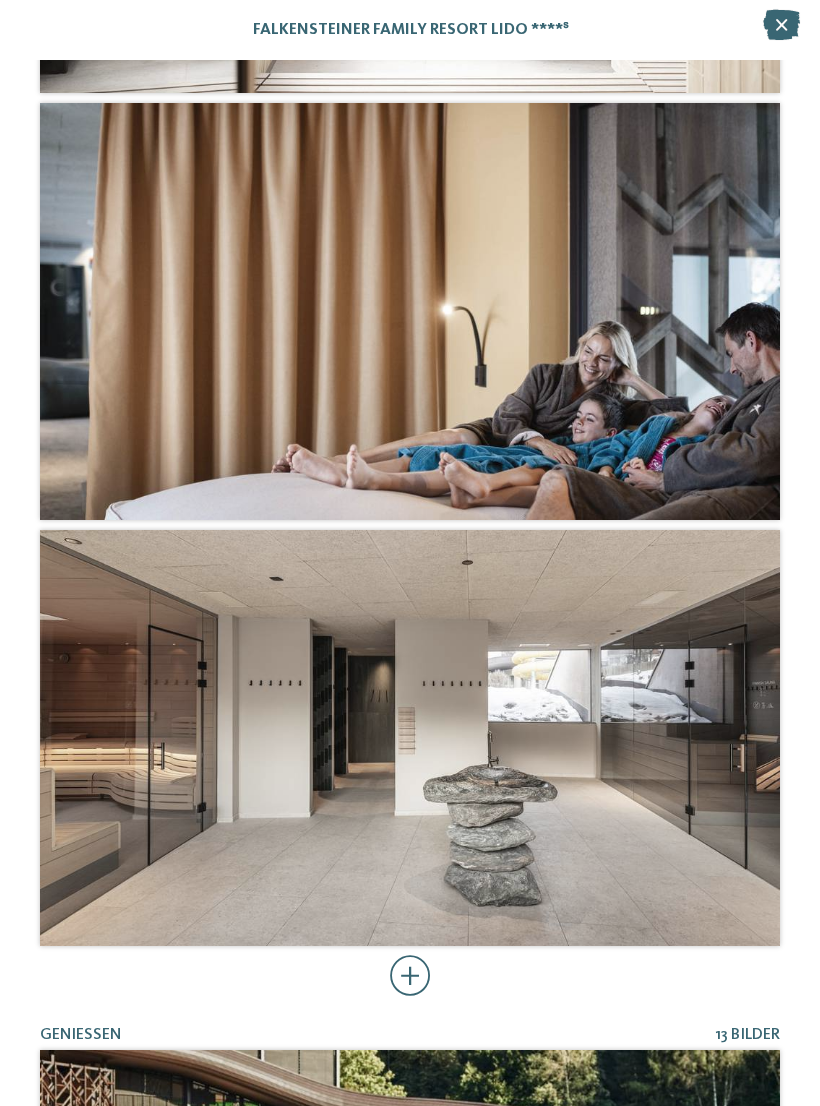 click at bounding box center [781, 25] 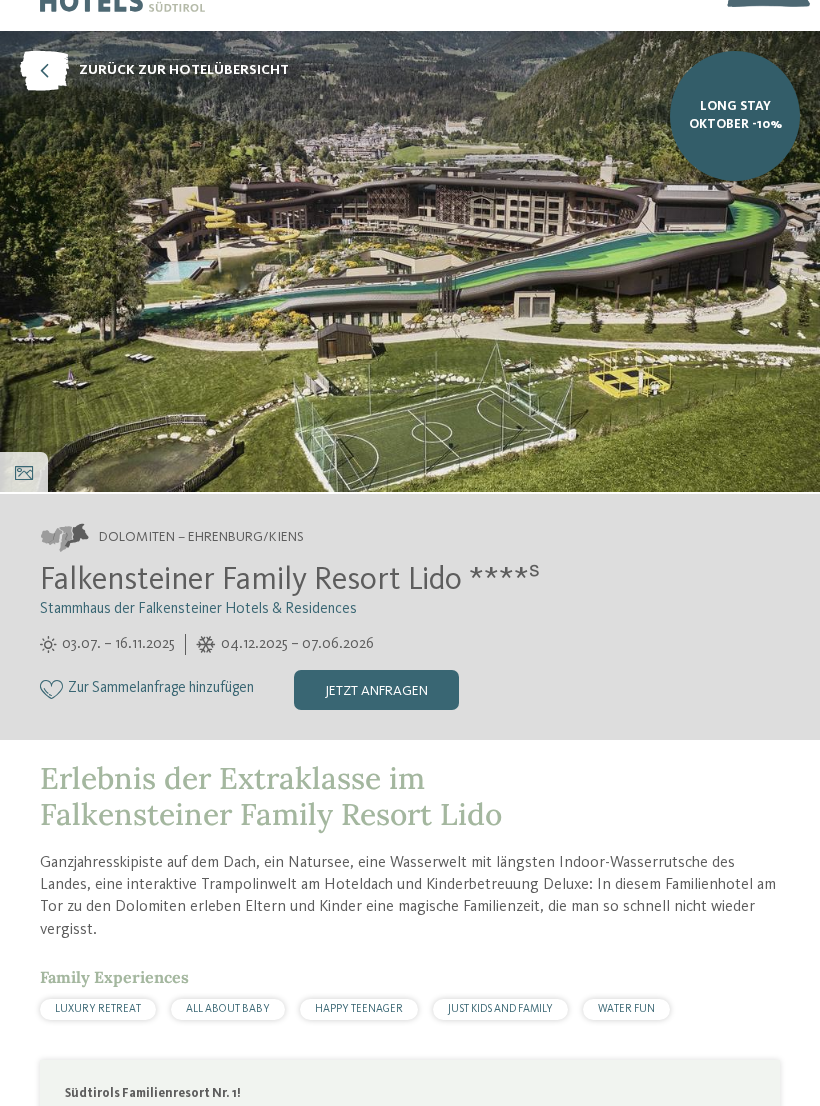scroll, scrollTop: 0, scrollLeft: 0, axis: both 